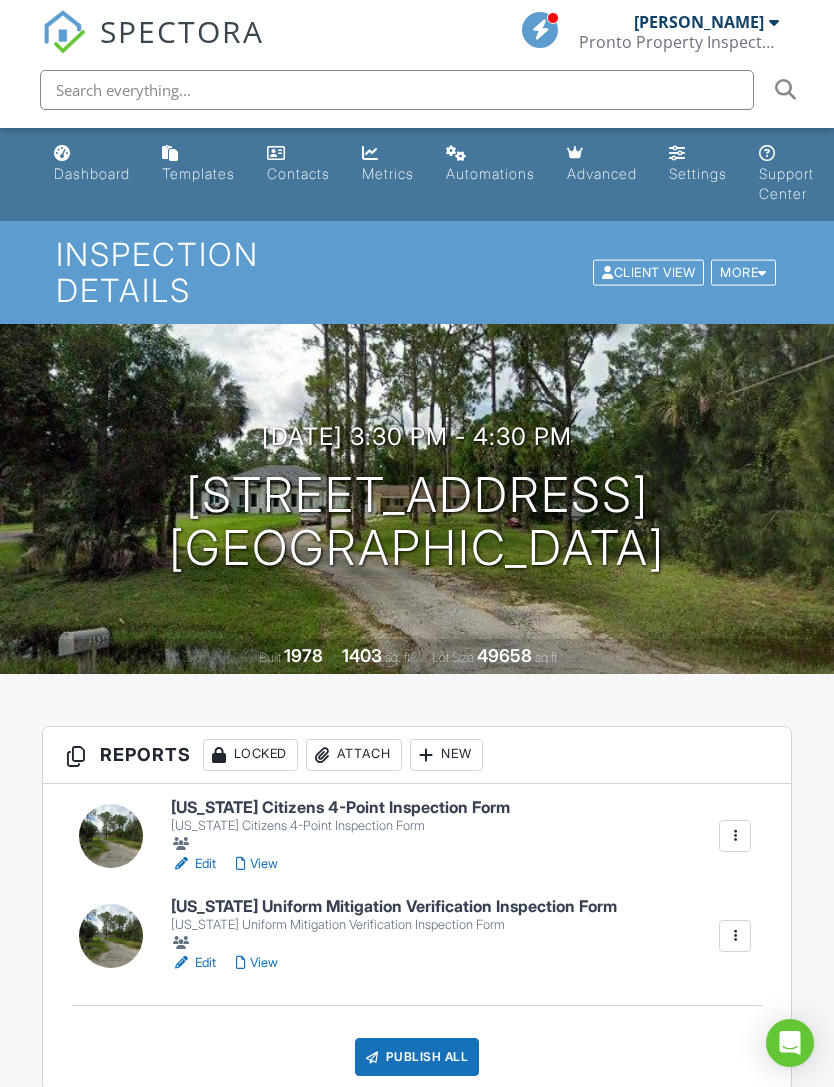 scroll, scrollTop: 0, scrollLeft: 0, axis: both 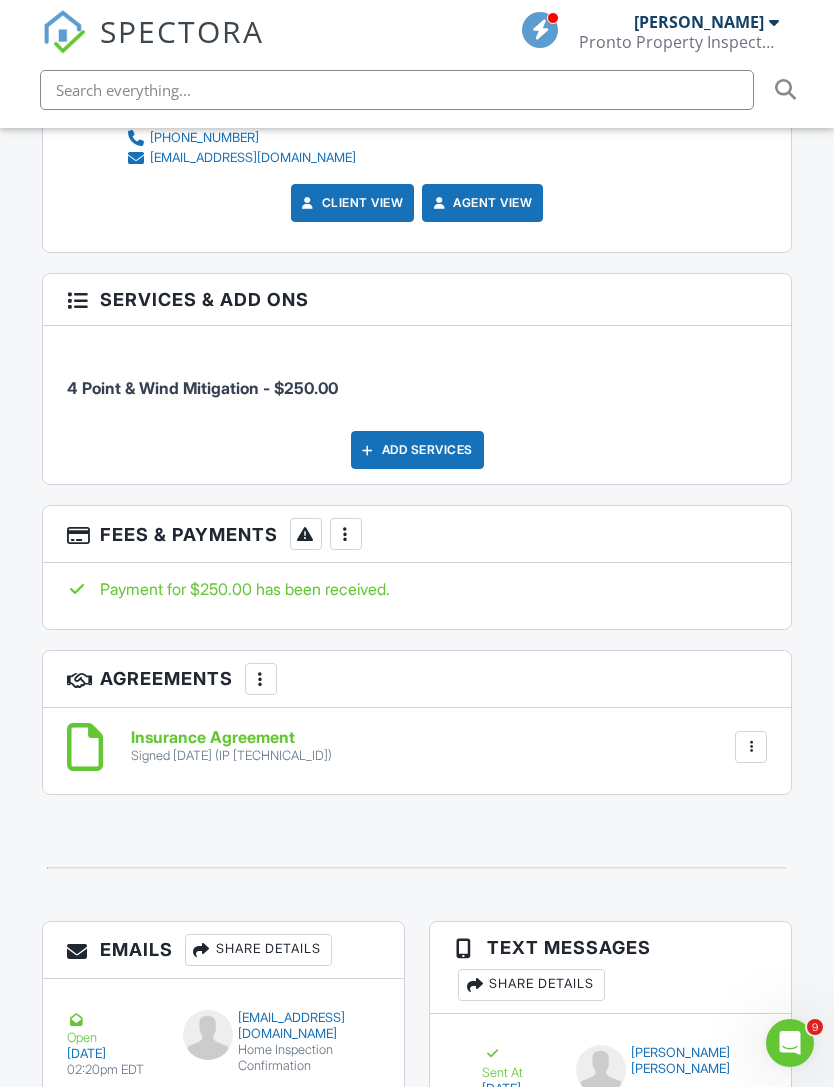 click at bounding box center (346, 534) 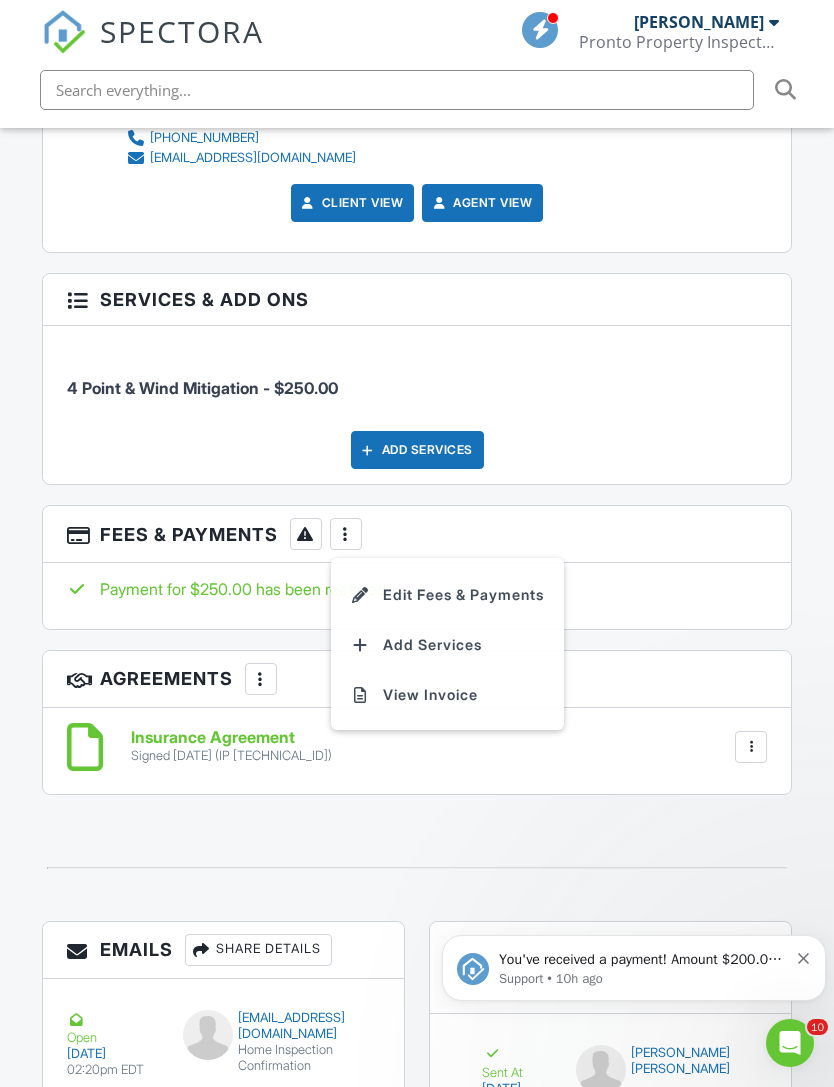 scroll, scrollTop: 0, scrollLeft: 0, axis: both 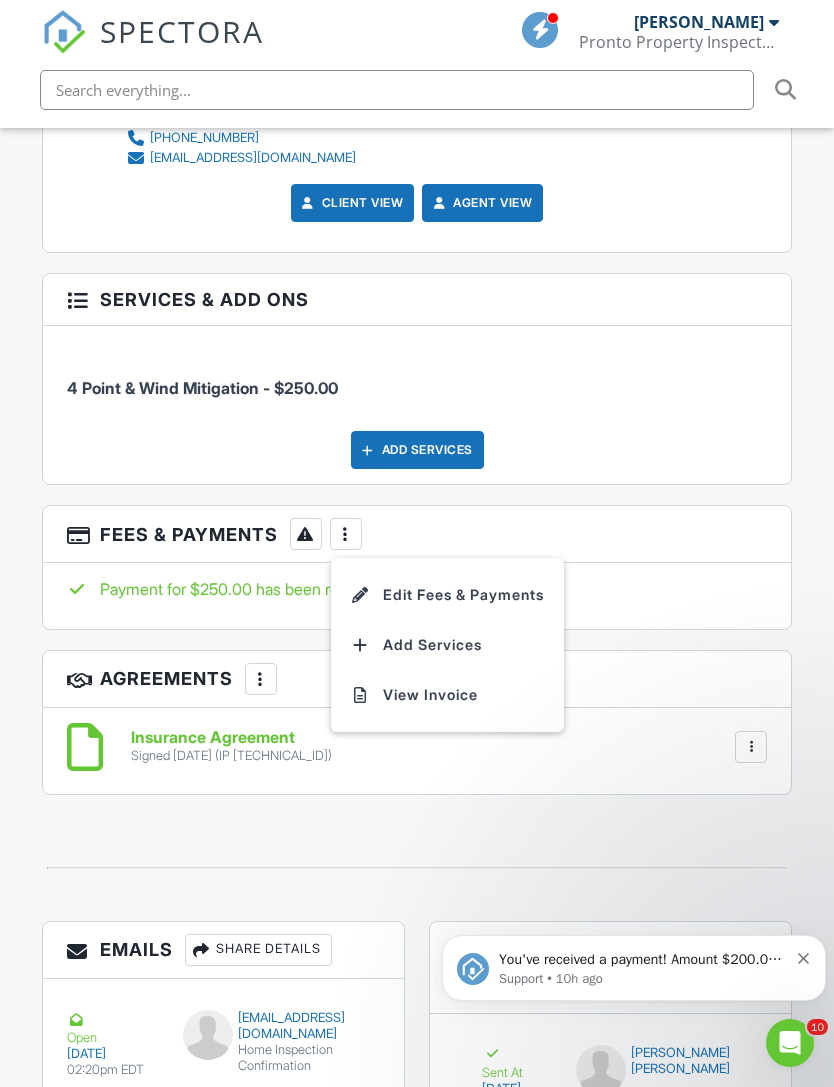 click on "Edit Fees & Payments" at bounding box center (447, 595) 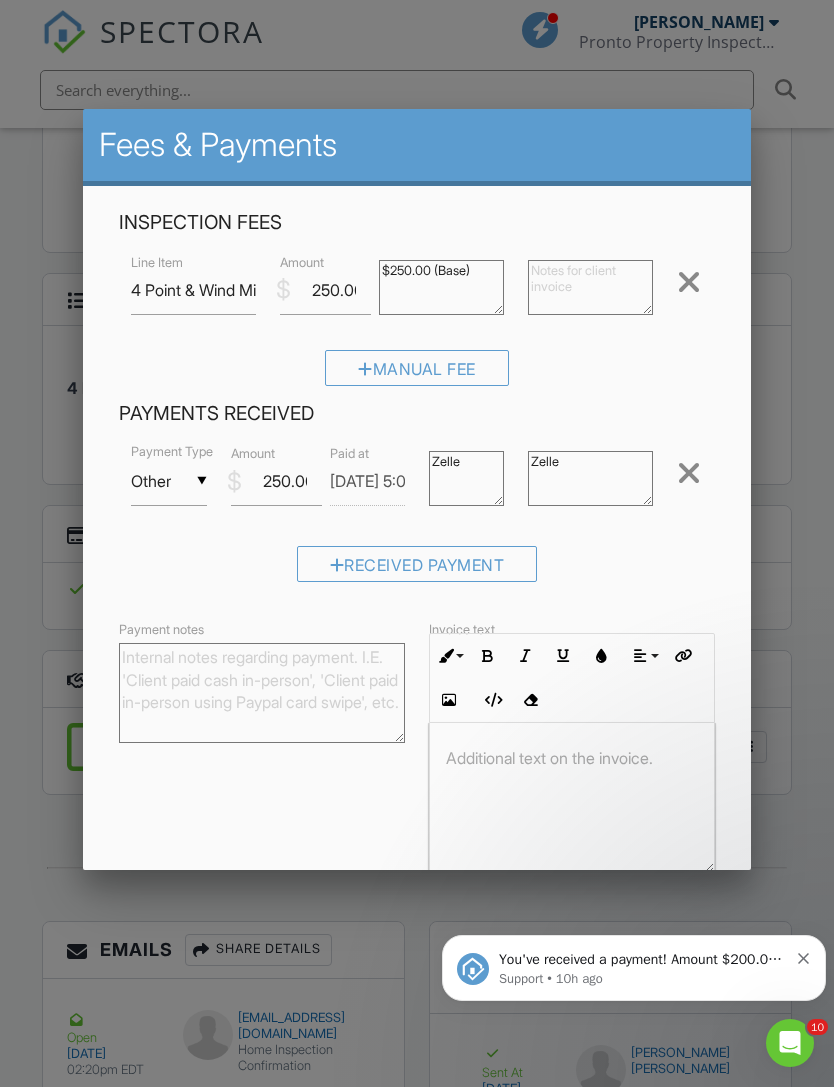 click at bounding box center (689, 473) 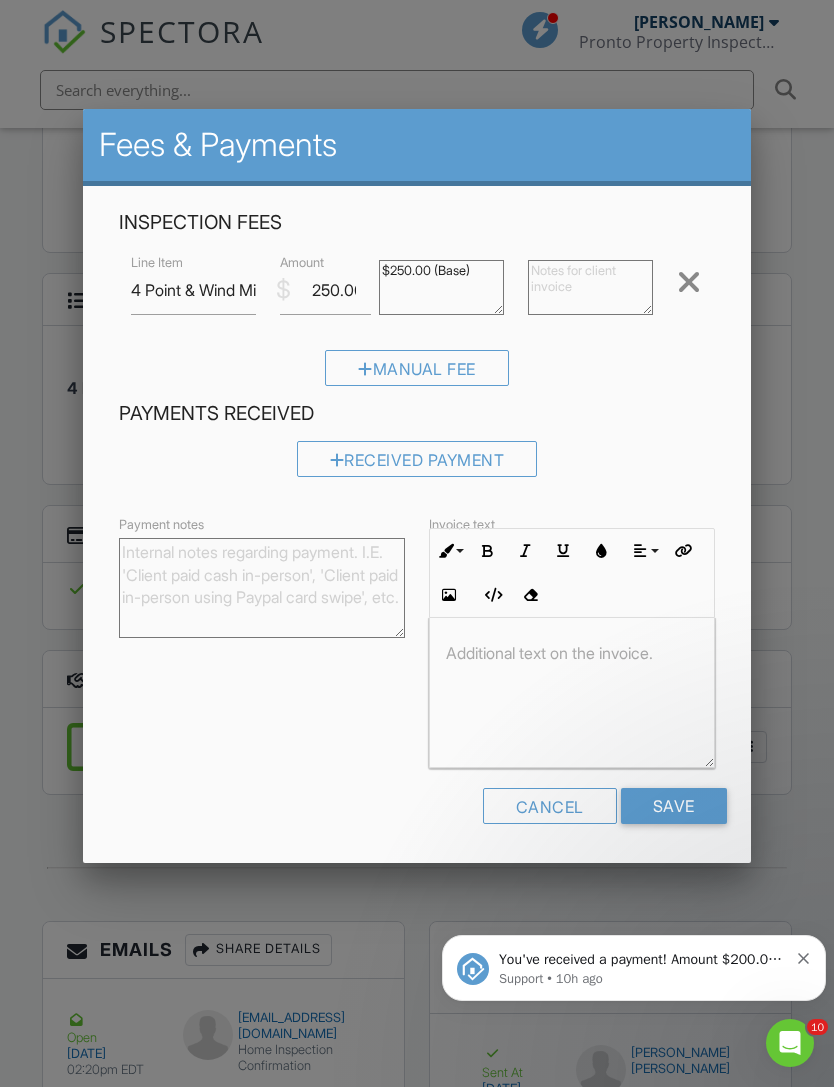 click on "Save" at bounding box center [674, 806] 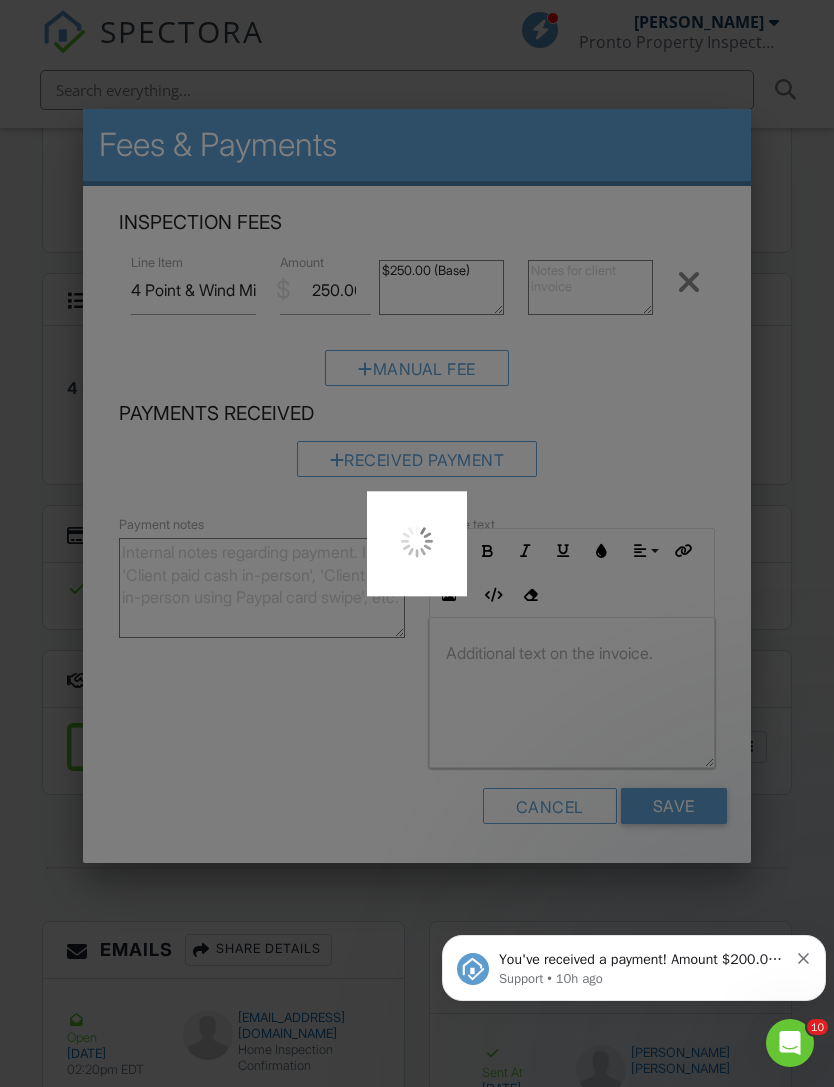 scroll, scrollTop: 2935, scrollLeft: 0, axis: vertical 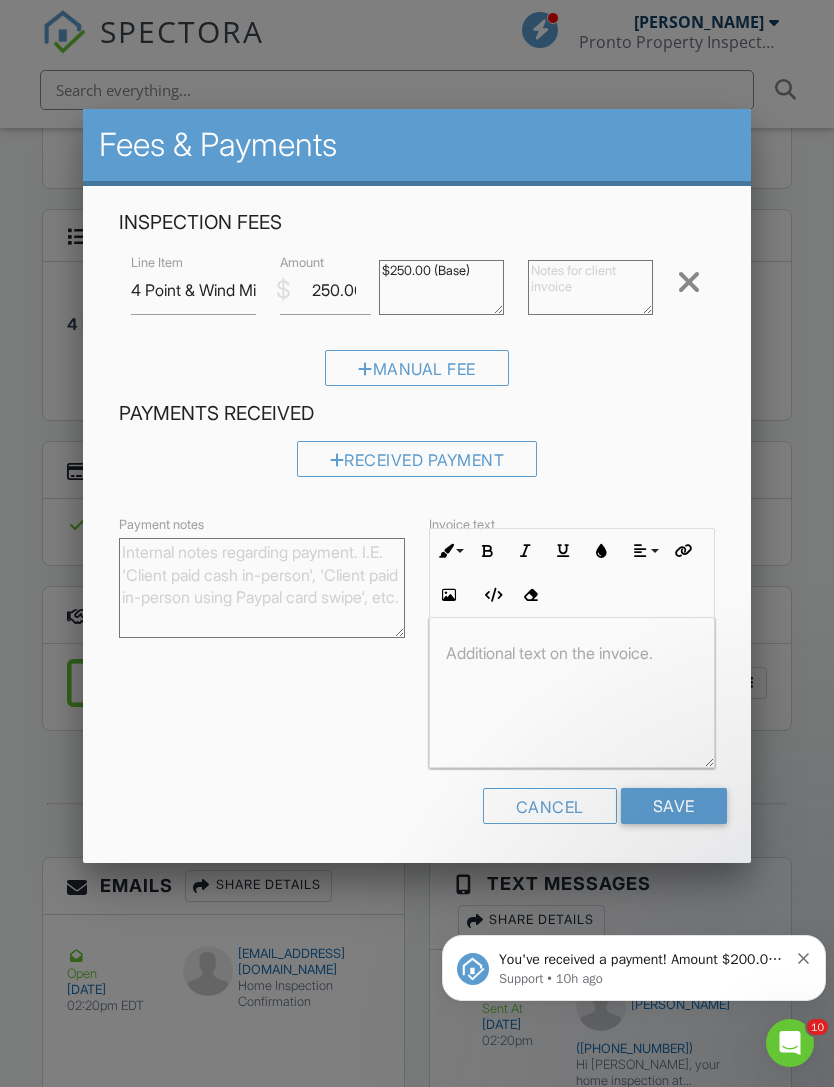 click at bounding box center (417, 579) 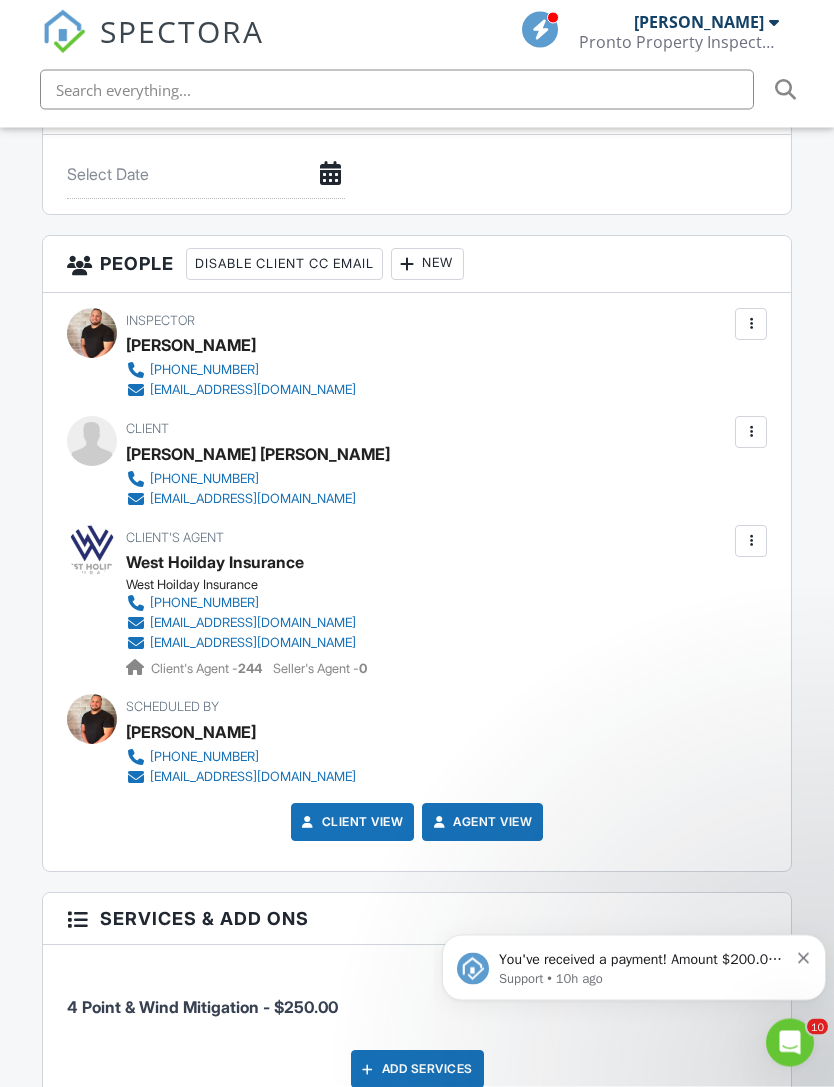 scroll, scrollTop: 2152, scrollLeft: 0, axis: vertical 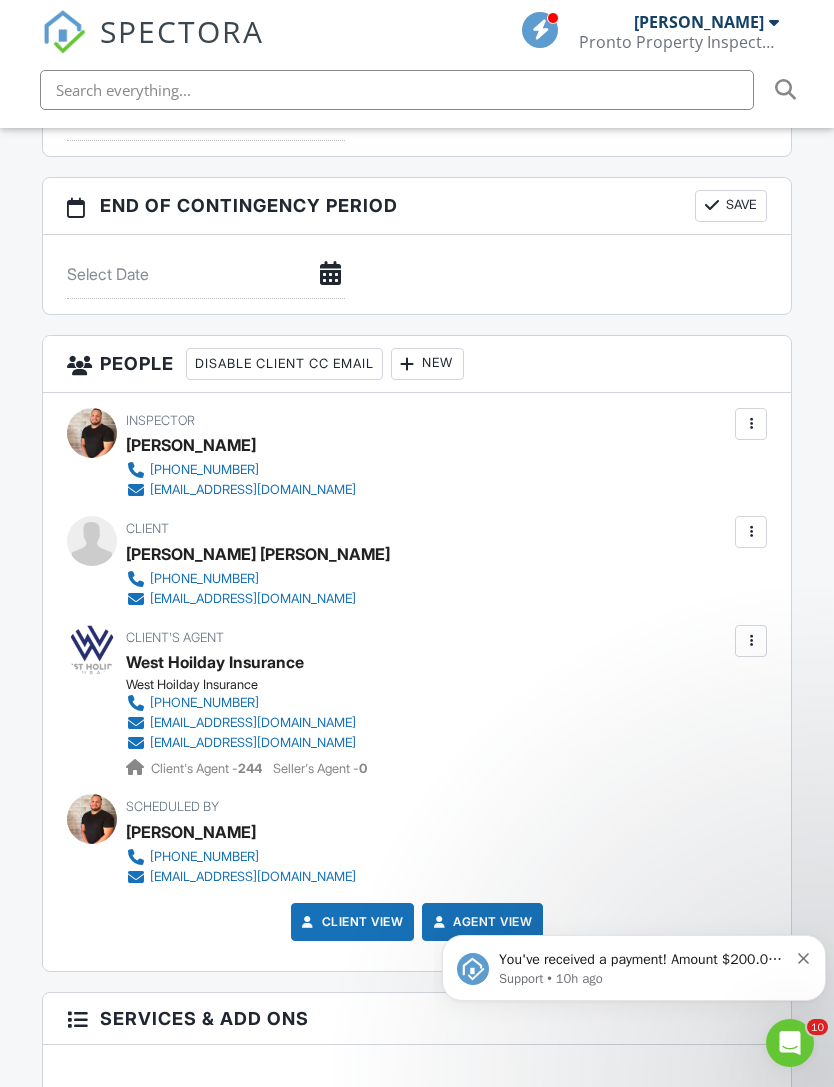 click on "[PERSON_NAME]" at bounding box center (706, 22) 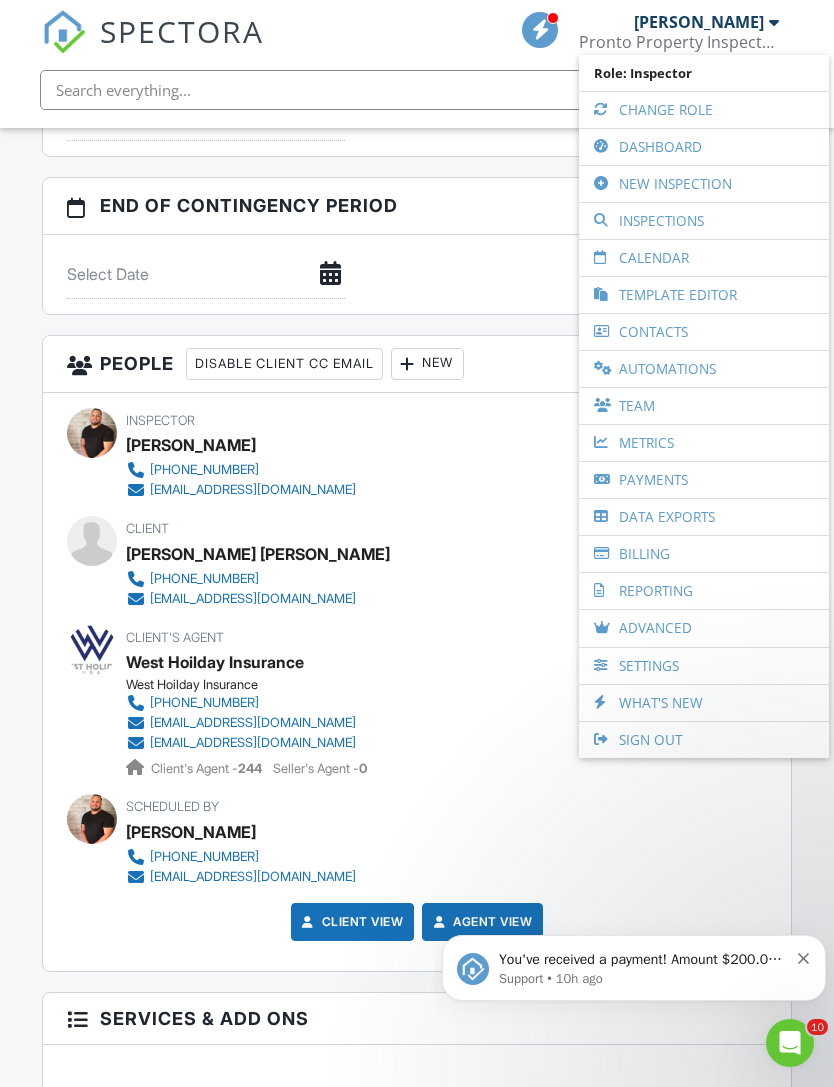 click on "Dashboard" at bounding box center (704, 147) 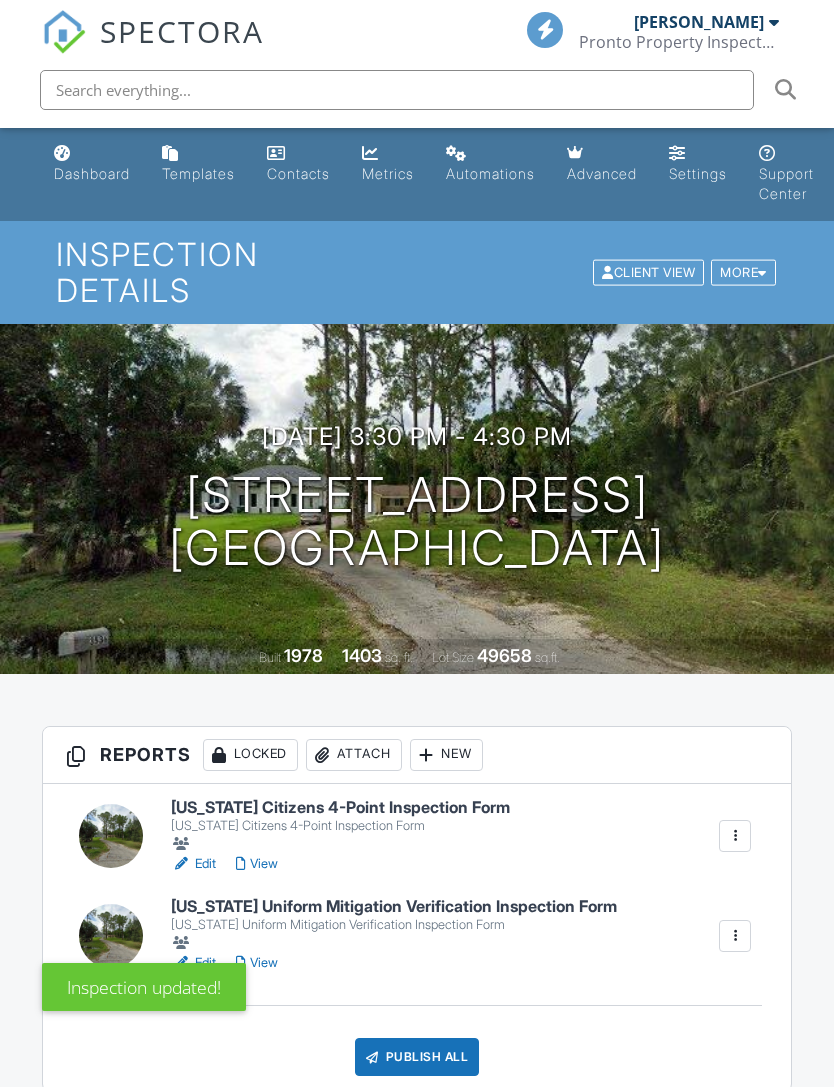 scroll, scrollTop: 0, scrollLeft: 0, axis: both 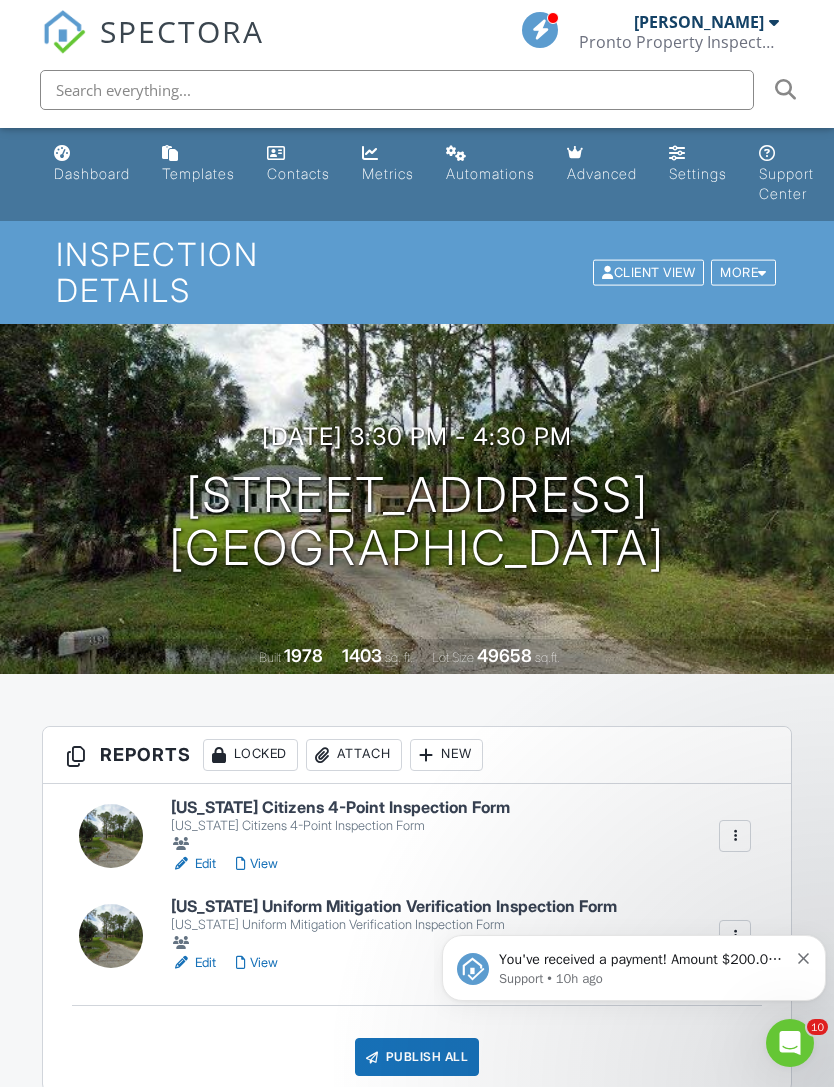 click 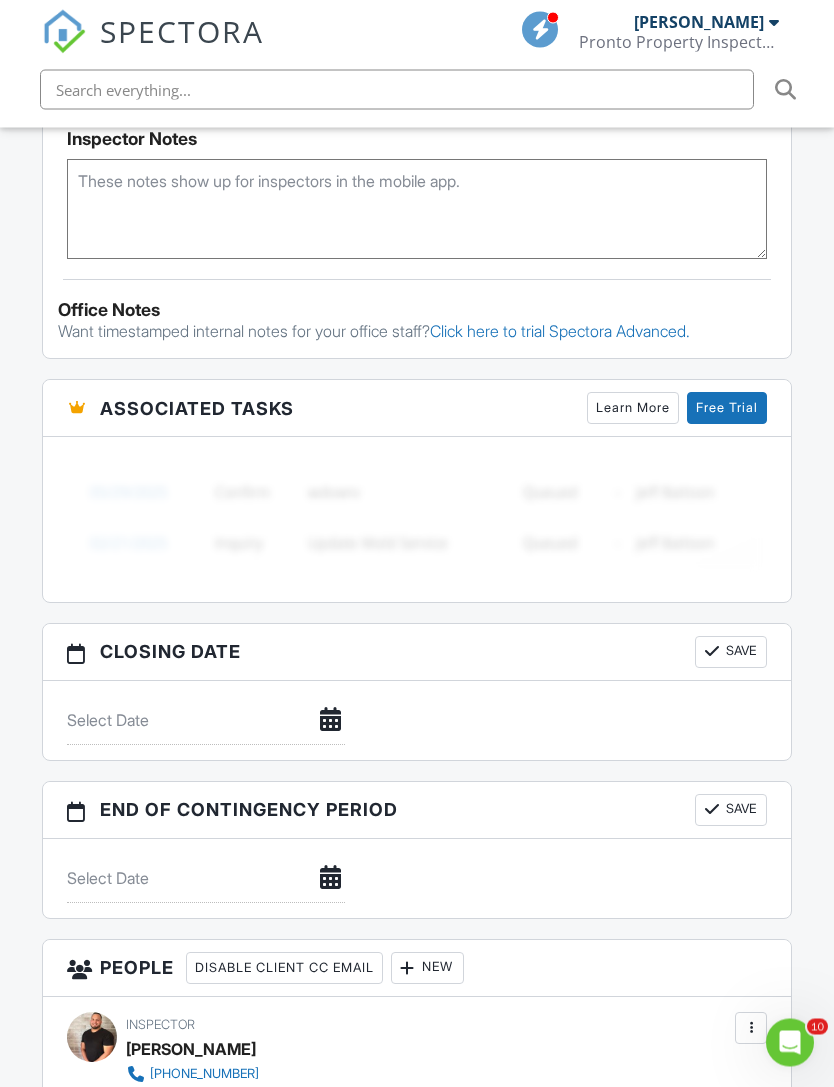 scroll, scrollTop: 1523, scrollLeft: 0, axis: vertical 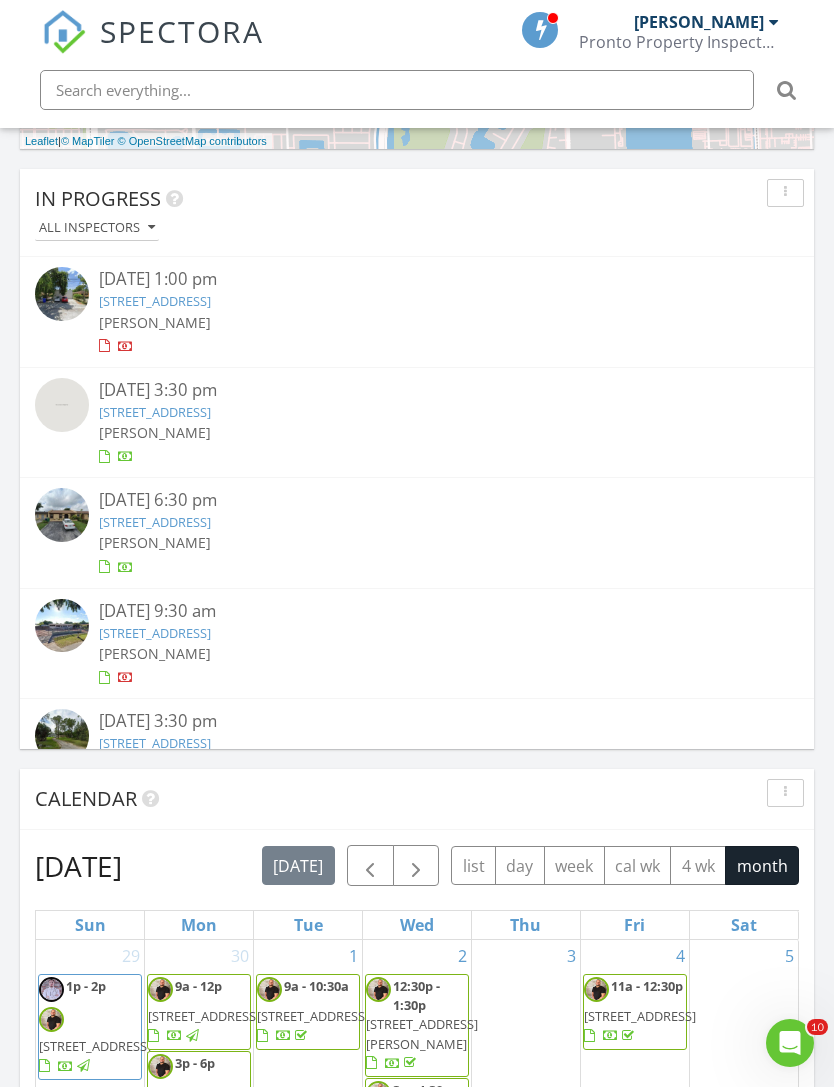 click on "230 NW 64th St 1-3, Miami, FL 33150" at bounding box center (155, 301) 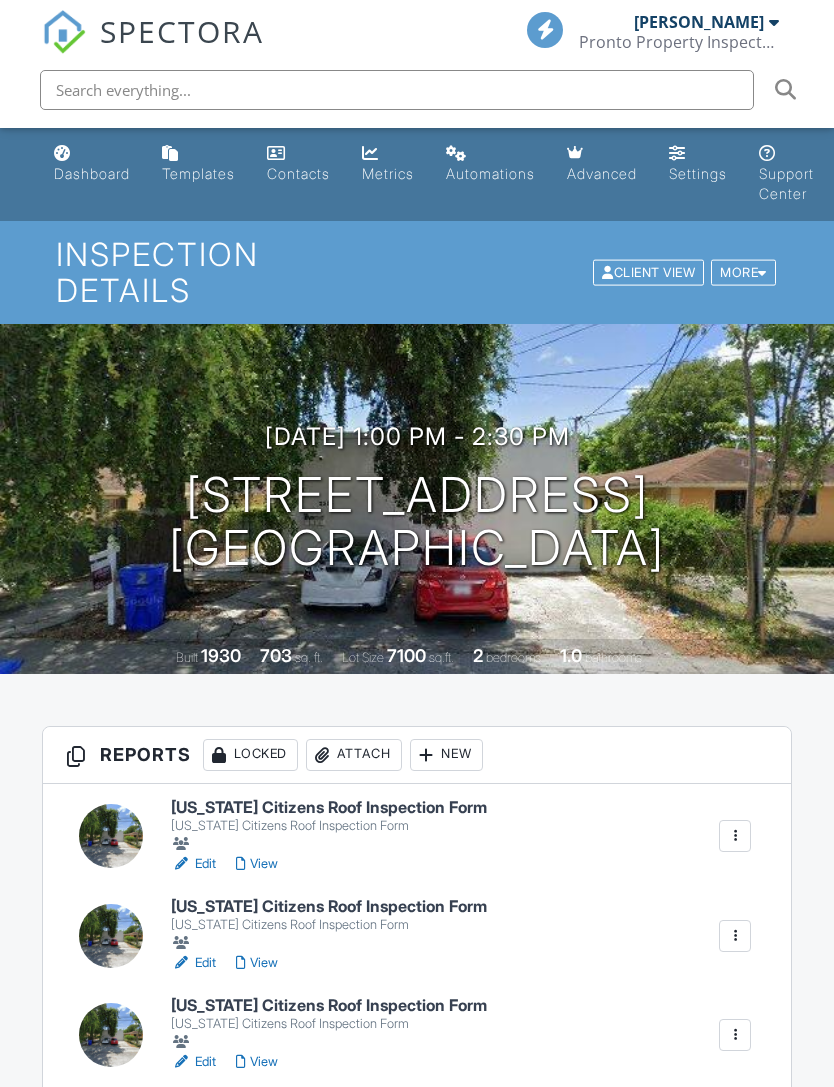 scroll, scrollTop: 0, scrollLeft: 0, axis: both 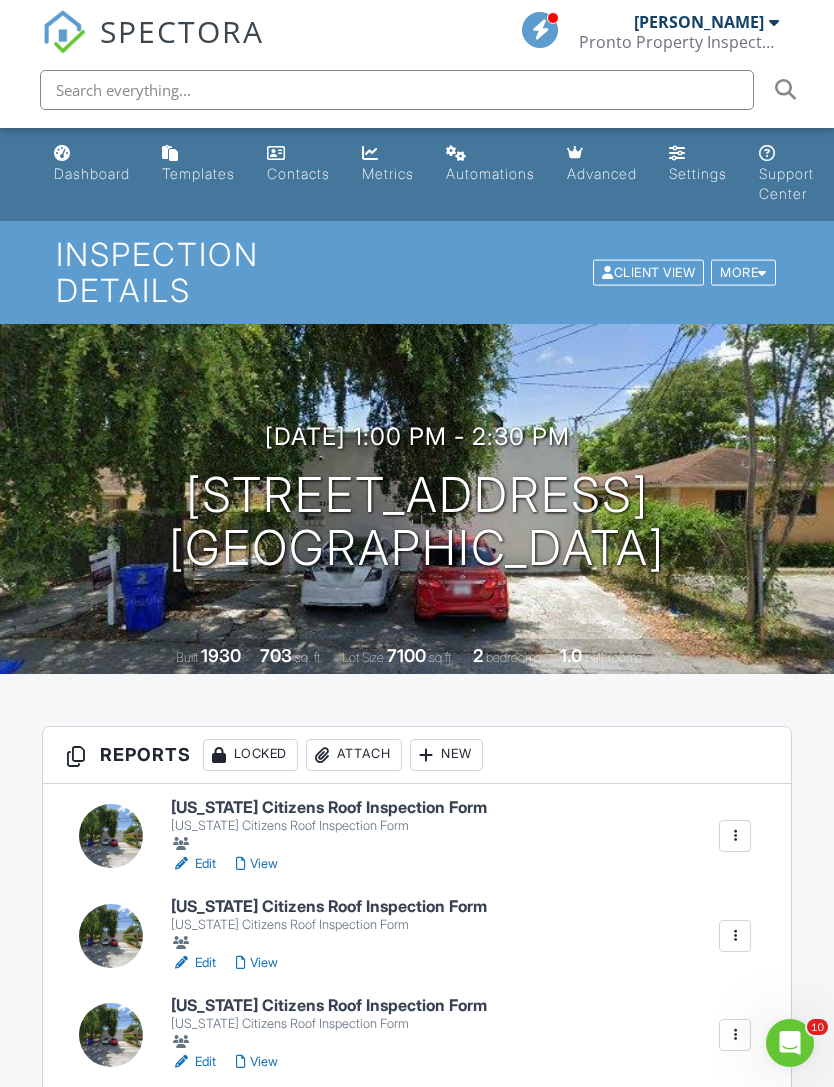 click at bounding box center [397, 90] 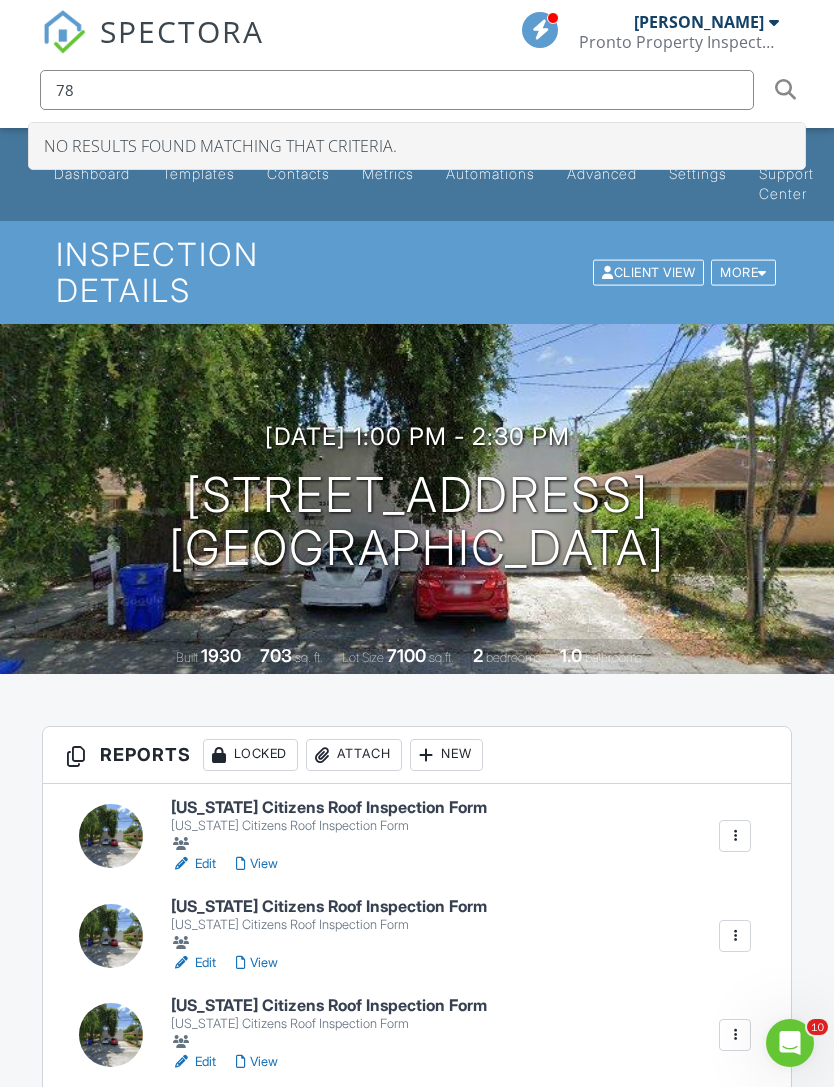 type on "7" 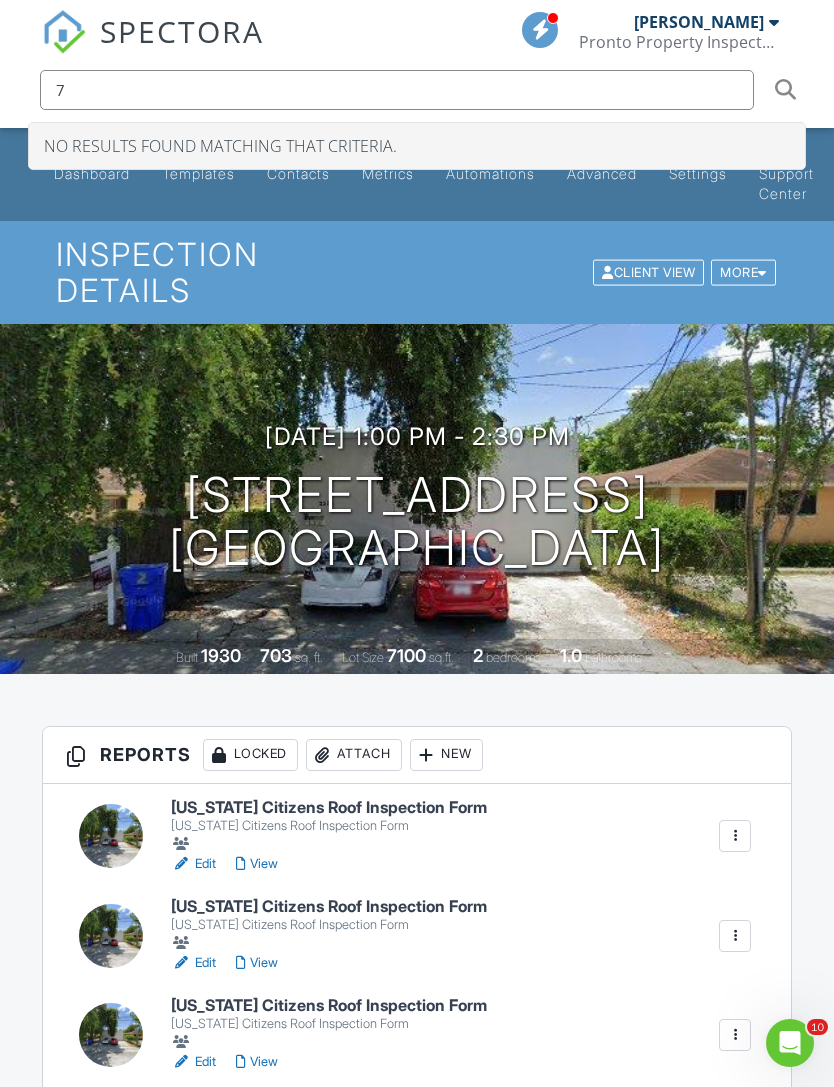 type 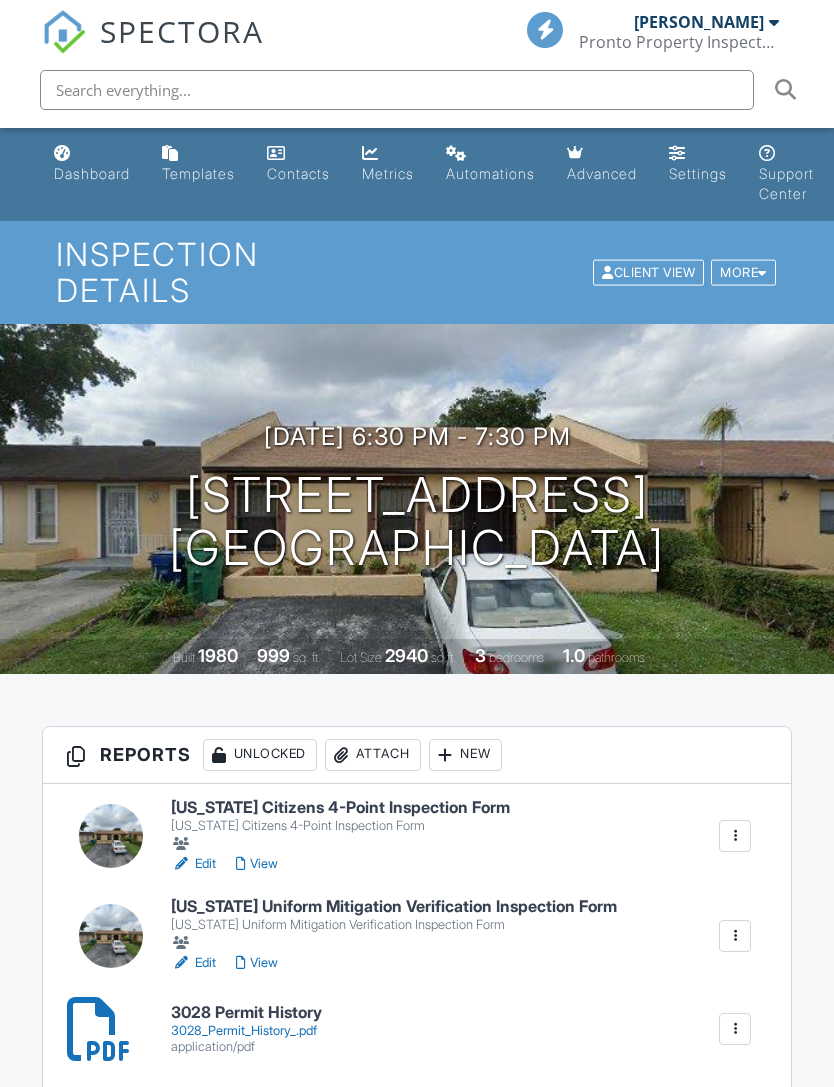 scroll, scrollTop: 0, scrollLeft: 0, axis: both 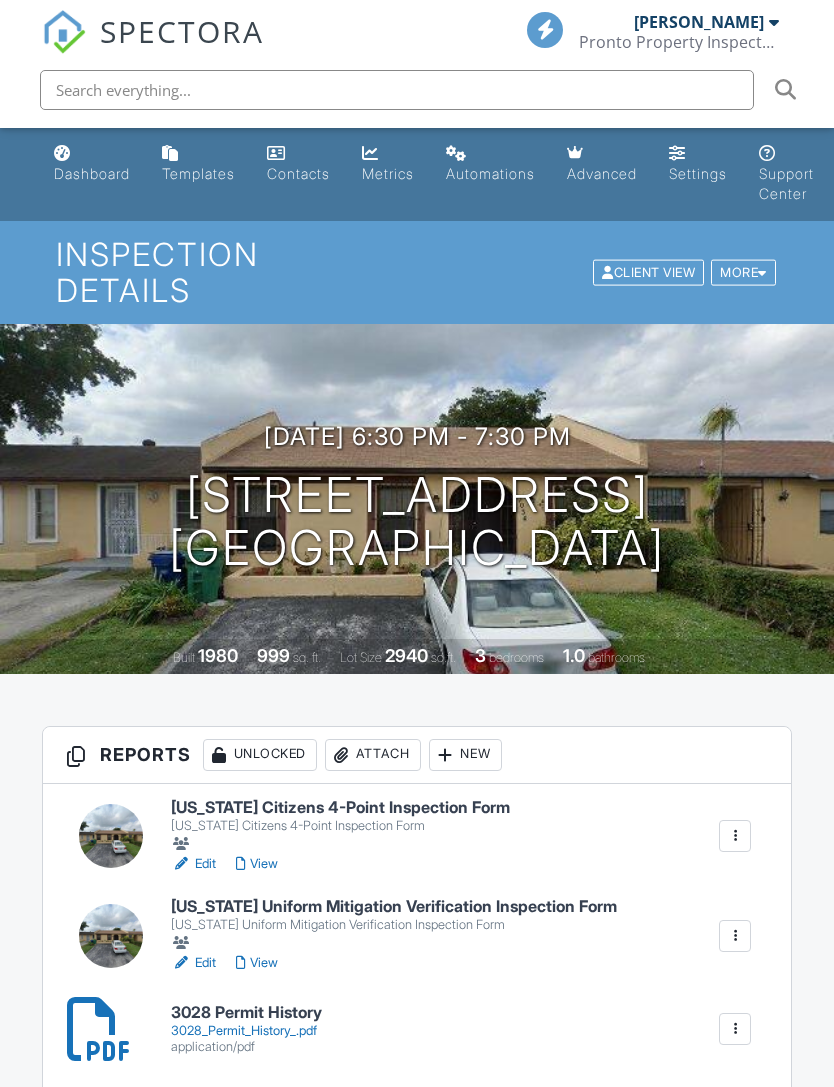 click at bounding box center (111, 836) 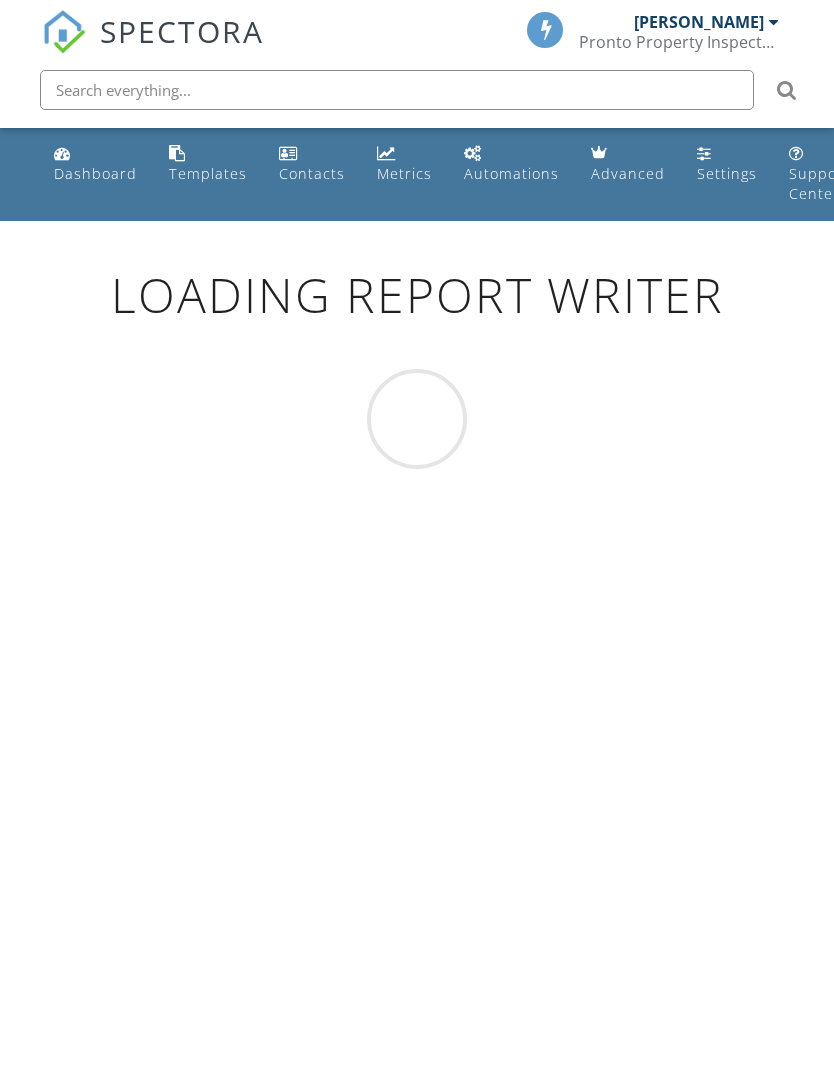 scroll, scrollTop: 0, scrollLeft: 0, axis: both 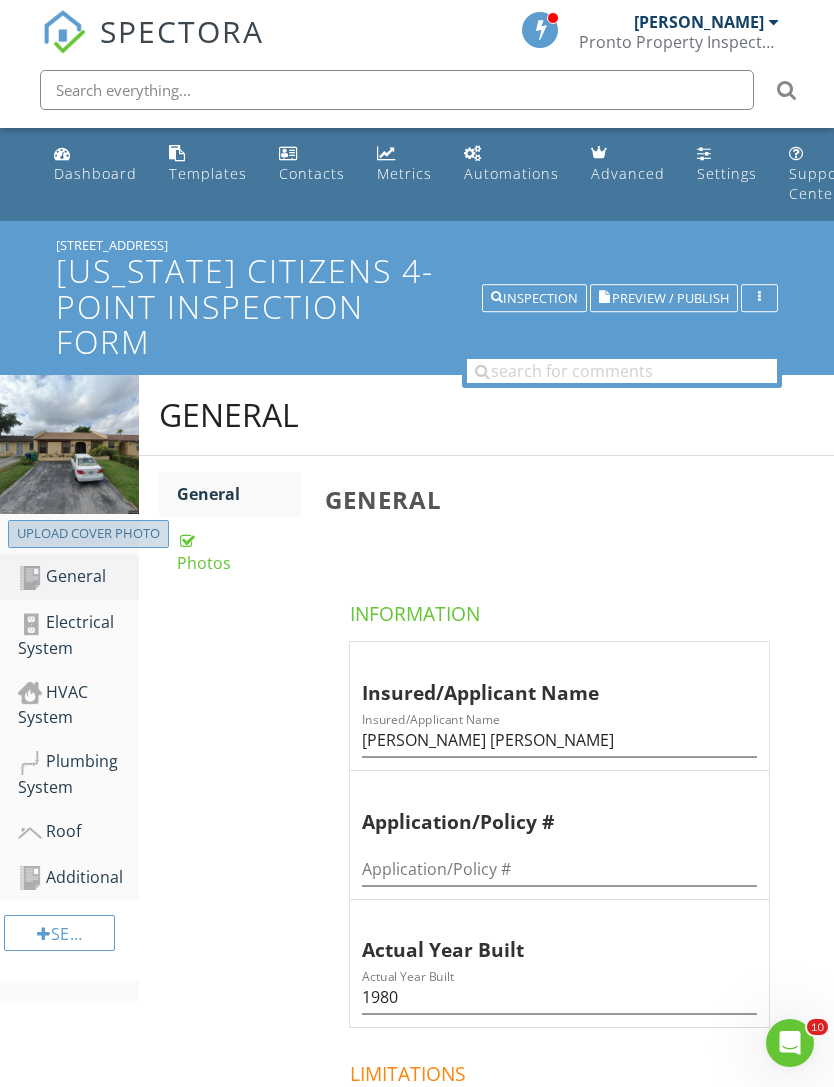 click on "Upload cover photo" at bounding box center (88, 534) 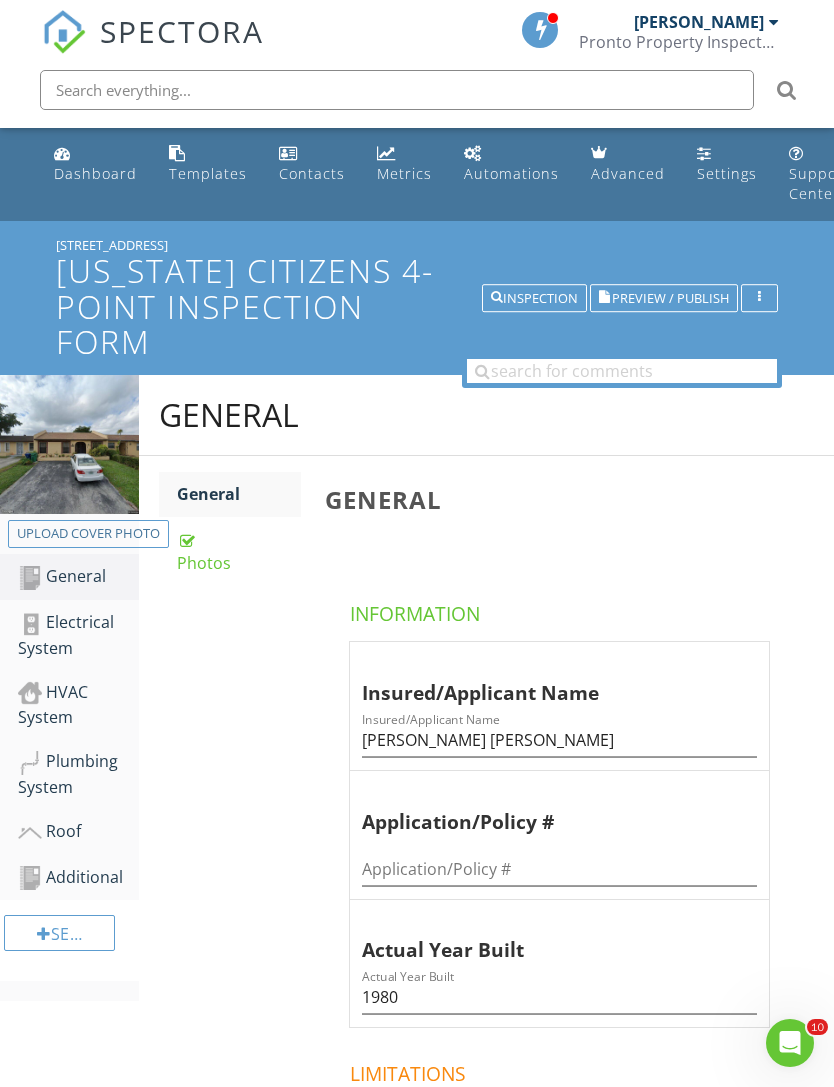 type on "C:\fakepath\IMG_5852.jpeg" 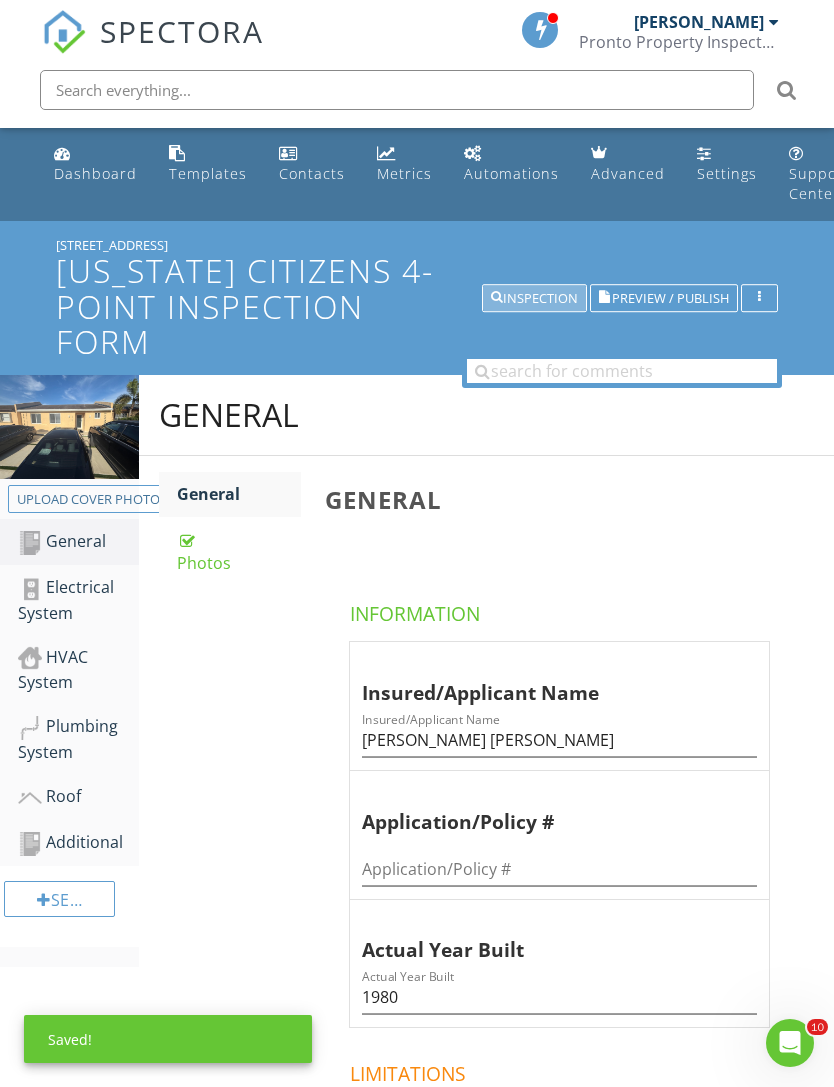 click on "Inspection" at bounding box center [534, 298] 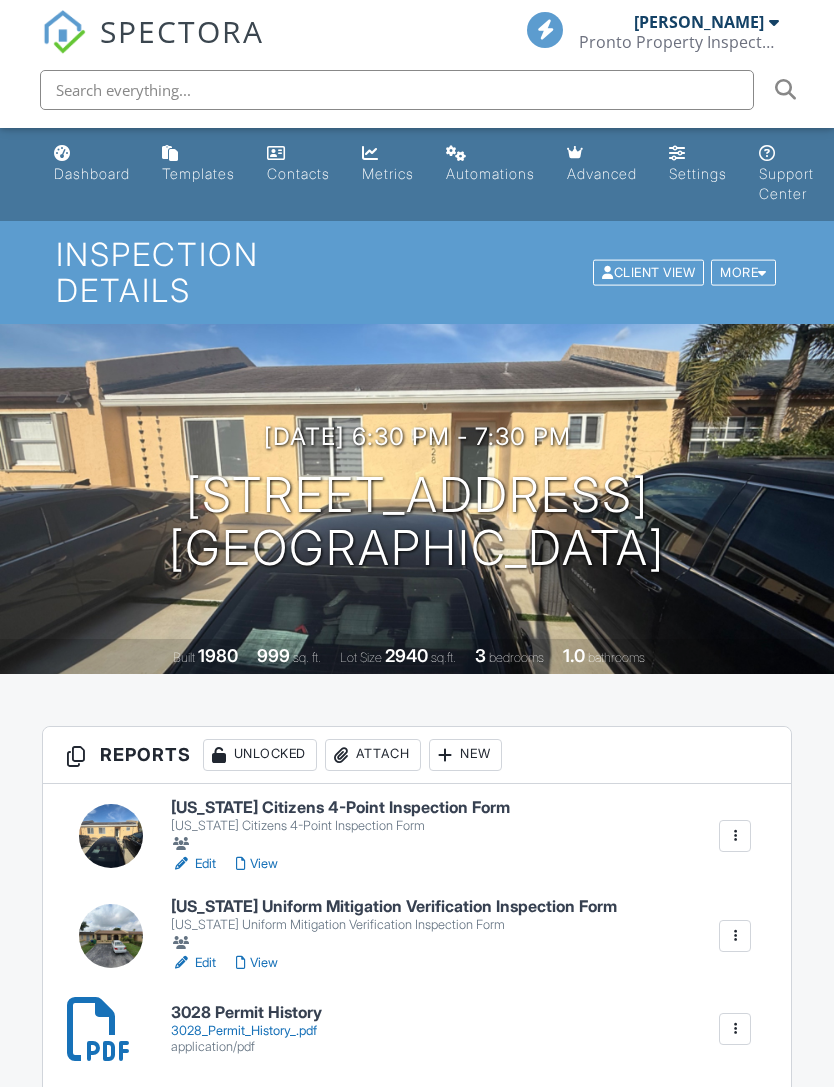 scroll, scrollTop: 0, scrollLeft: 0, axis: both 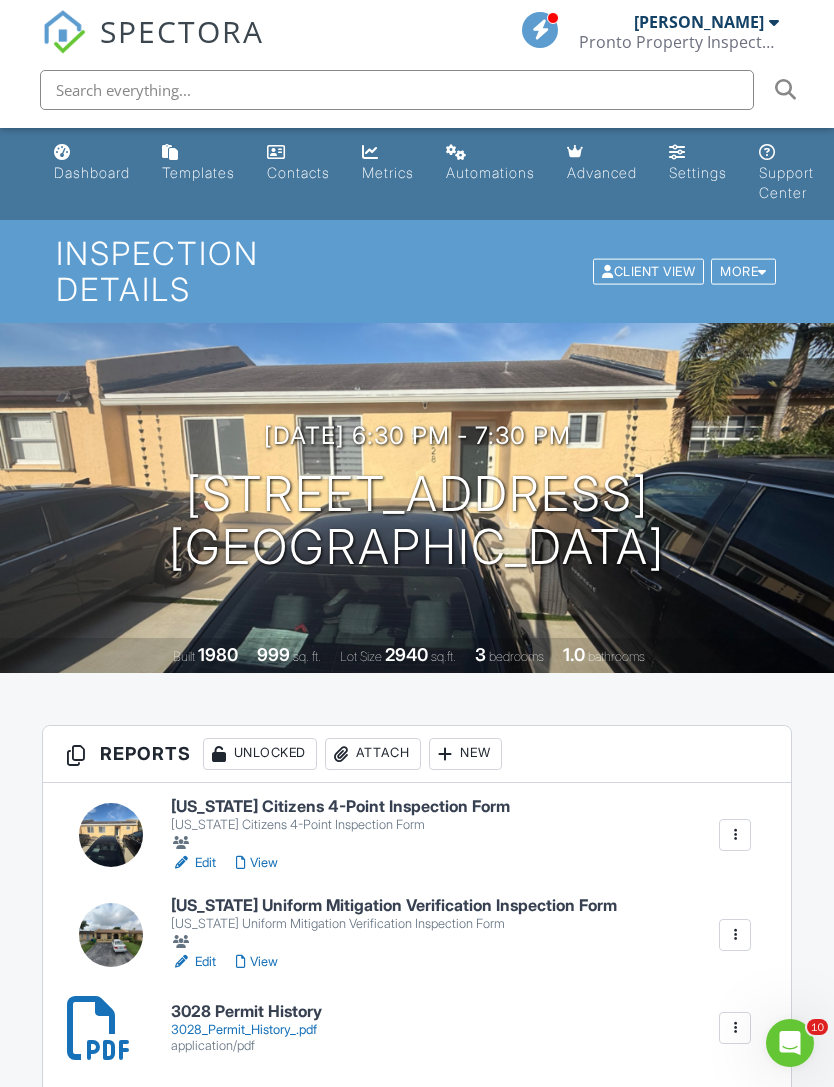 click at bounding box center (111, 935) 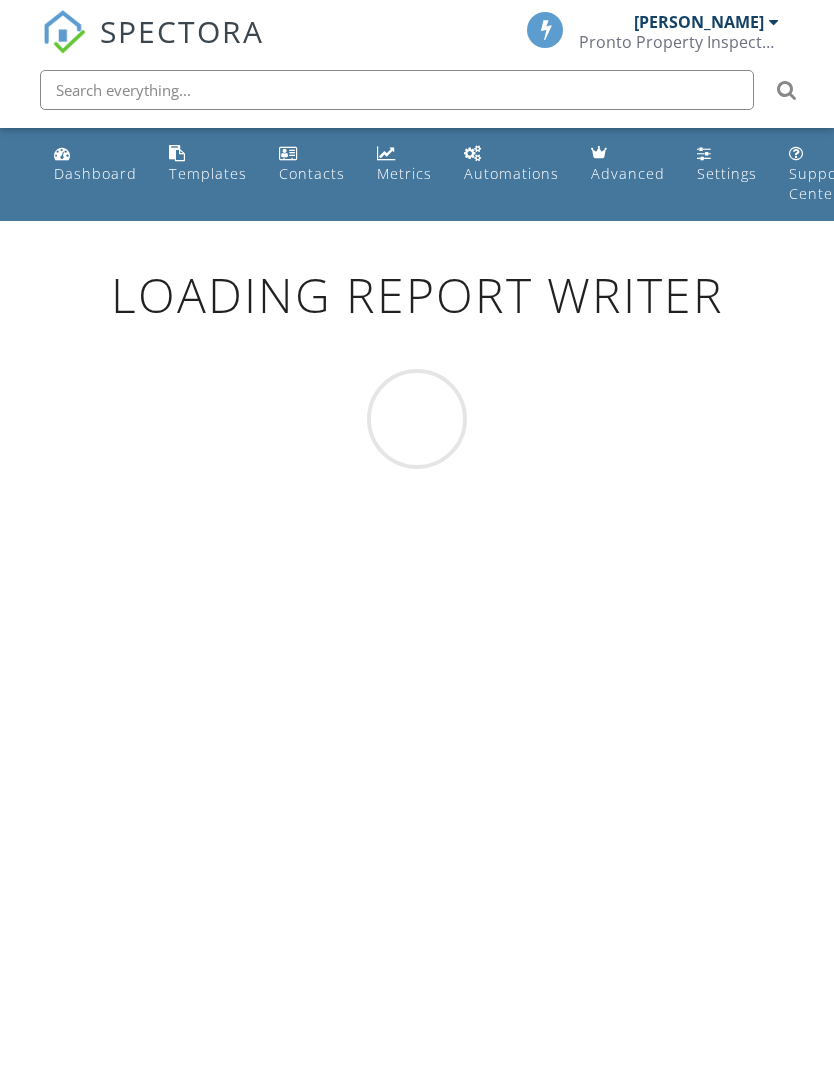 scroll, scrollTop: 0, scrollLeft: 0, axis: both 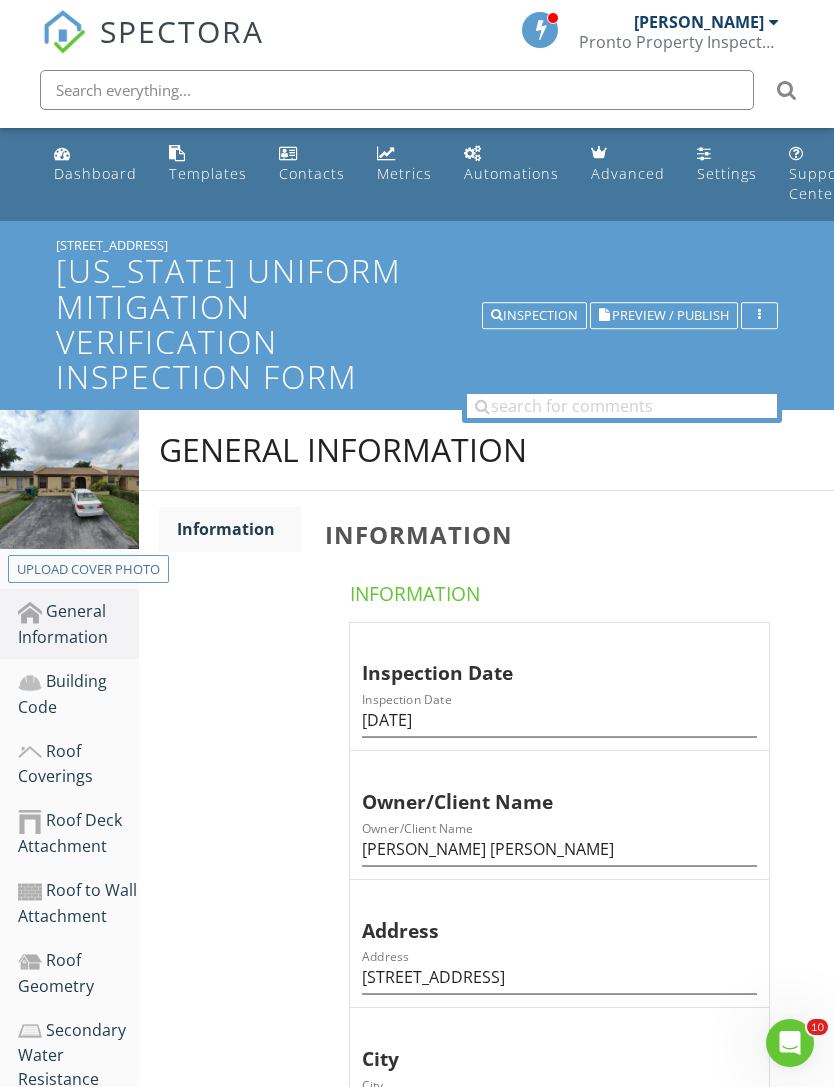 click on "Upload cover photo" at bounding box center [88, 570] 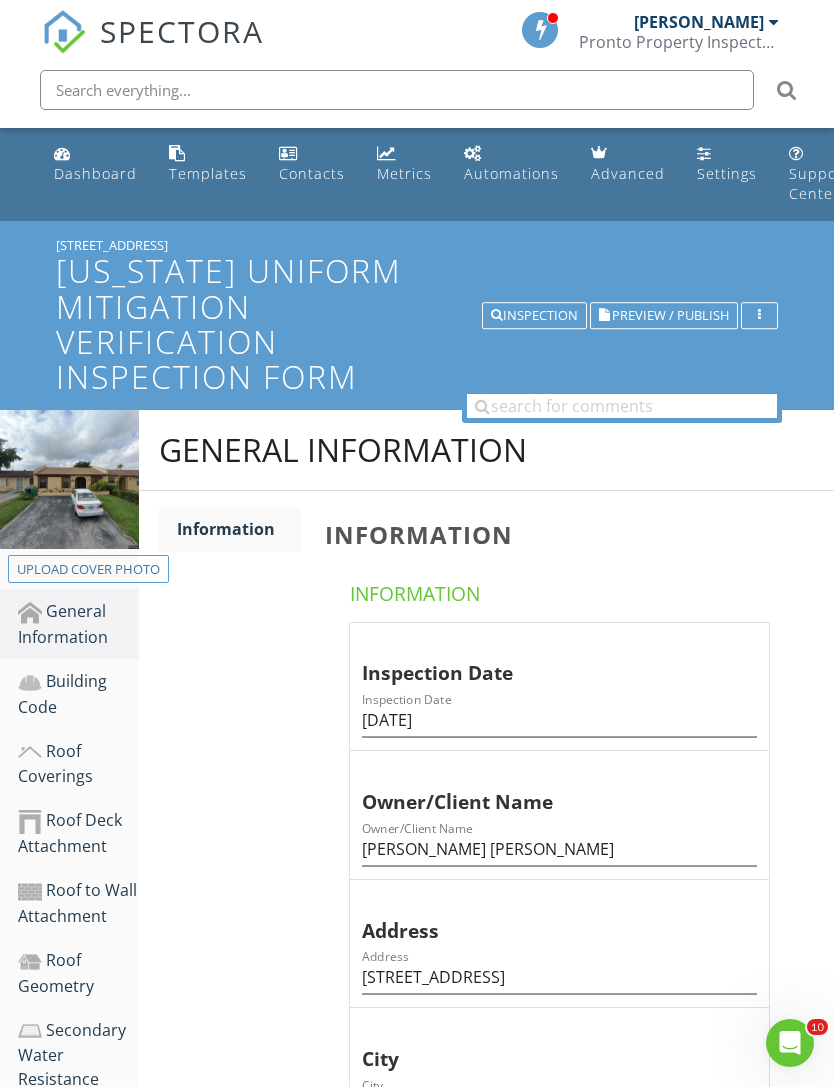 type on "C:\fakepath\IMG_5852.jpeg" 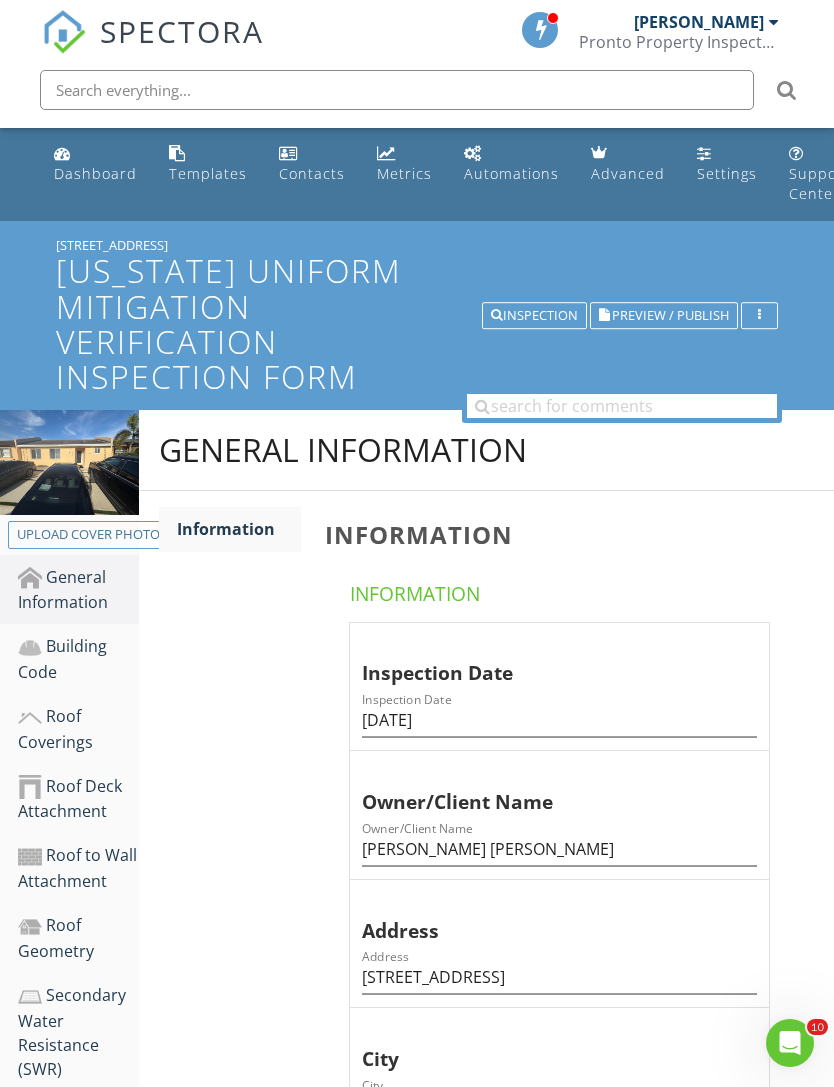 click on "Inspection" at bounding box center (534, 316) 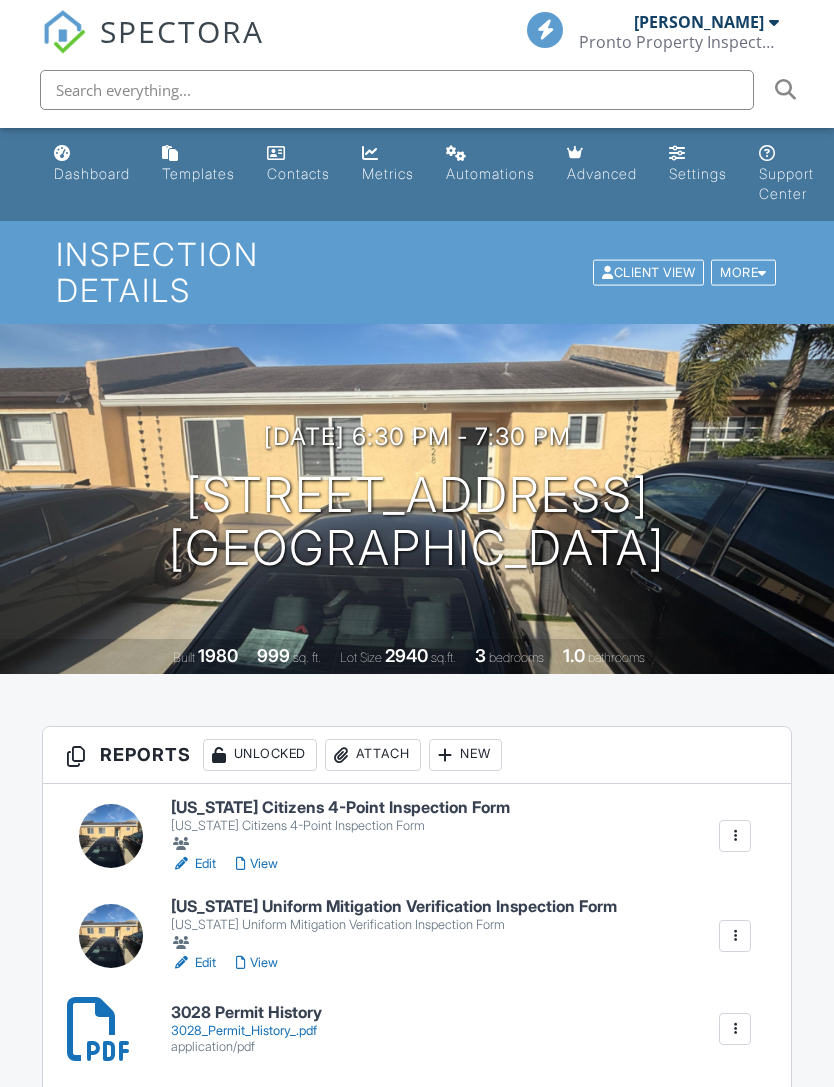 scroll, scrollTop: 0, scrollLeft: 0, axis: both 